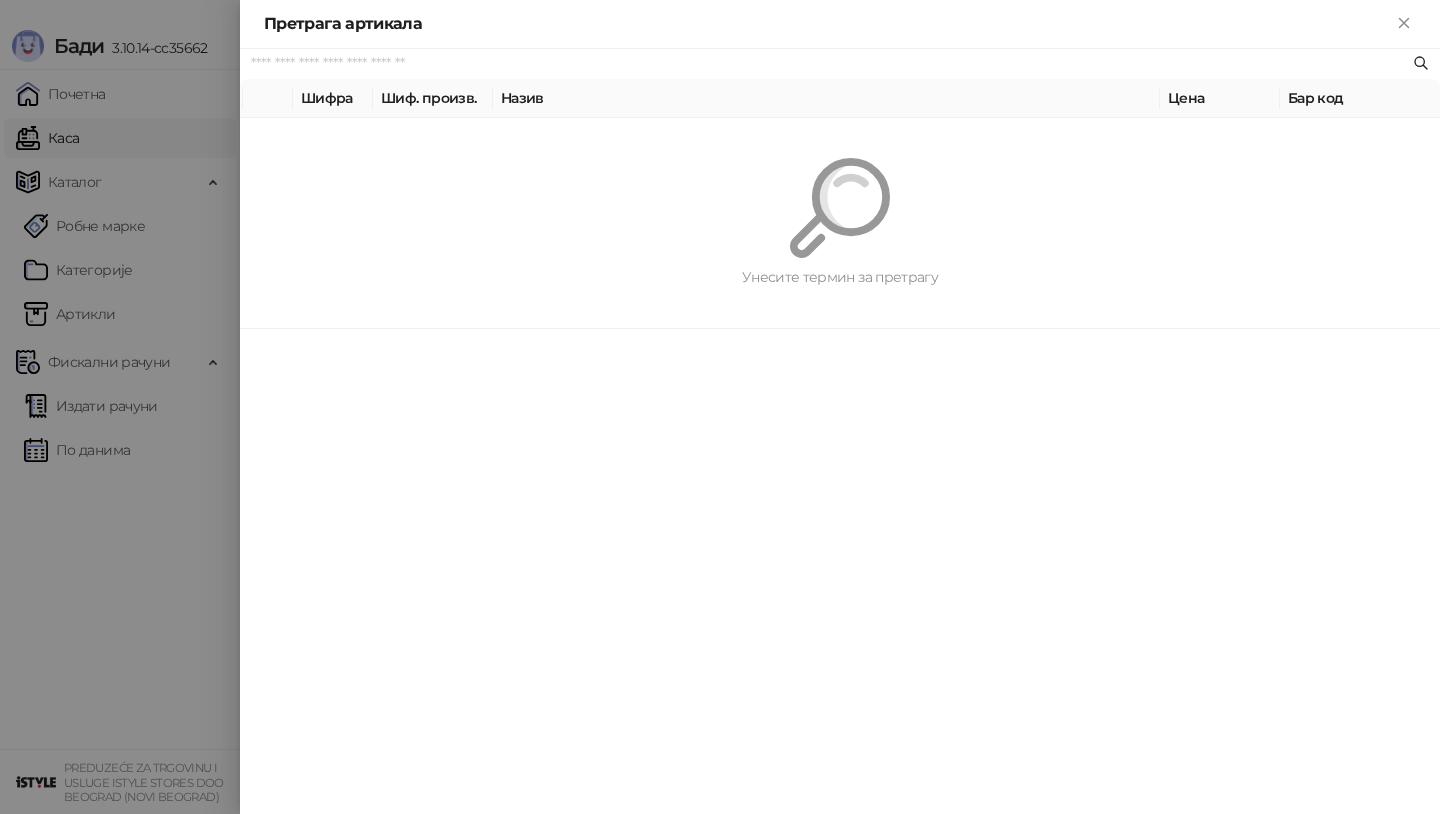 scroll, scrollTop: 0, scrollLeft: 0, axis: both 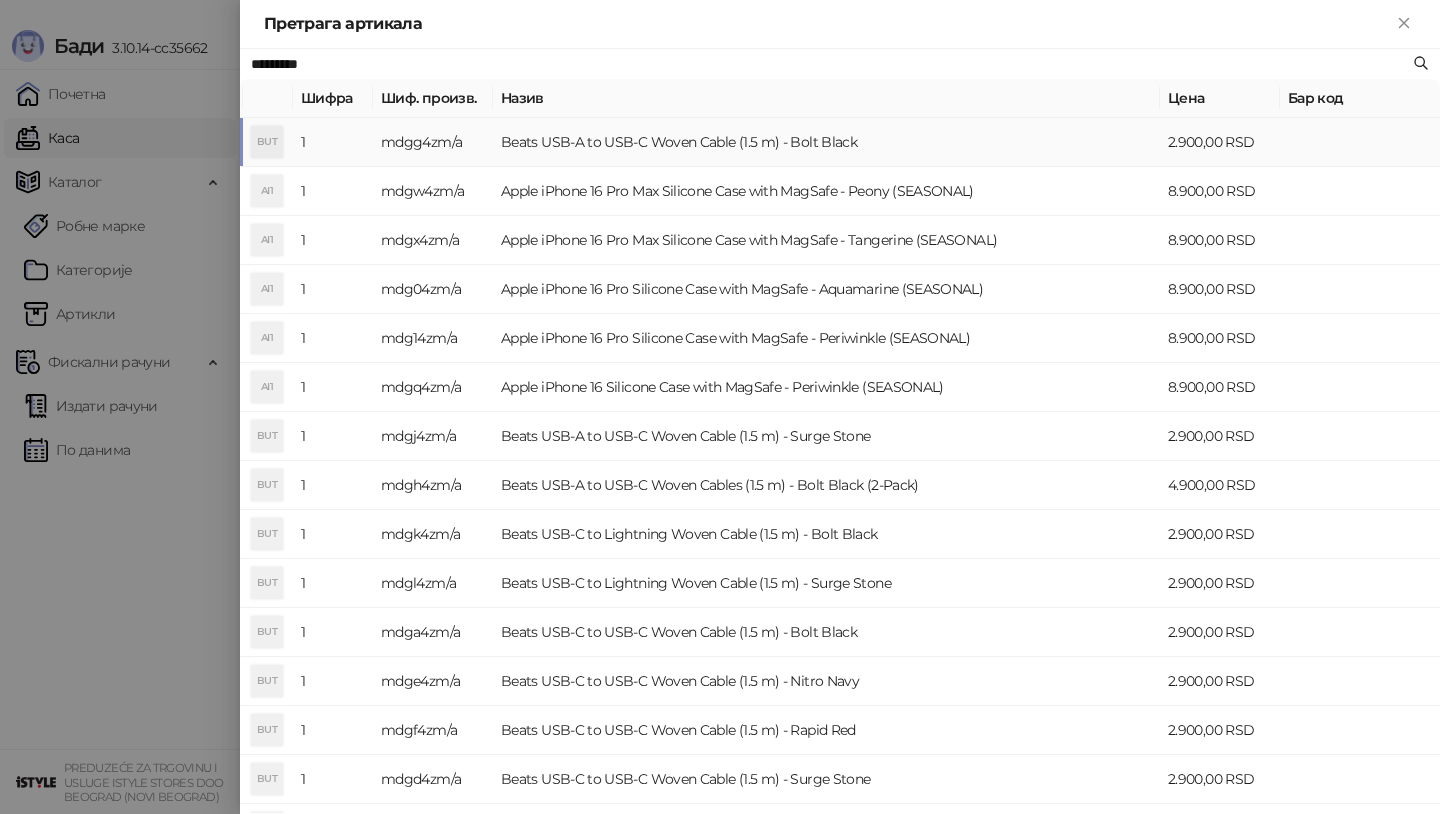 click on "BUT" at bounding box center (267, 142) 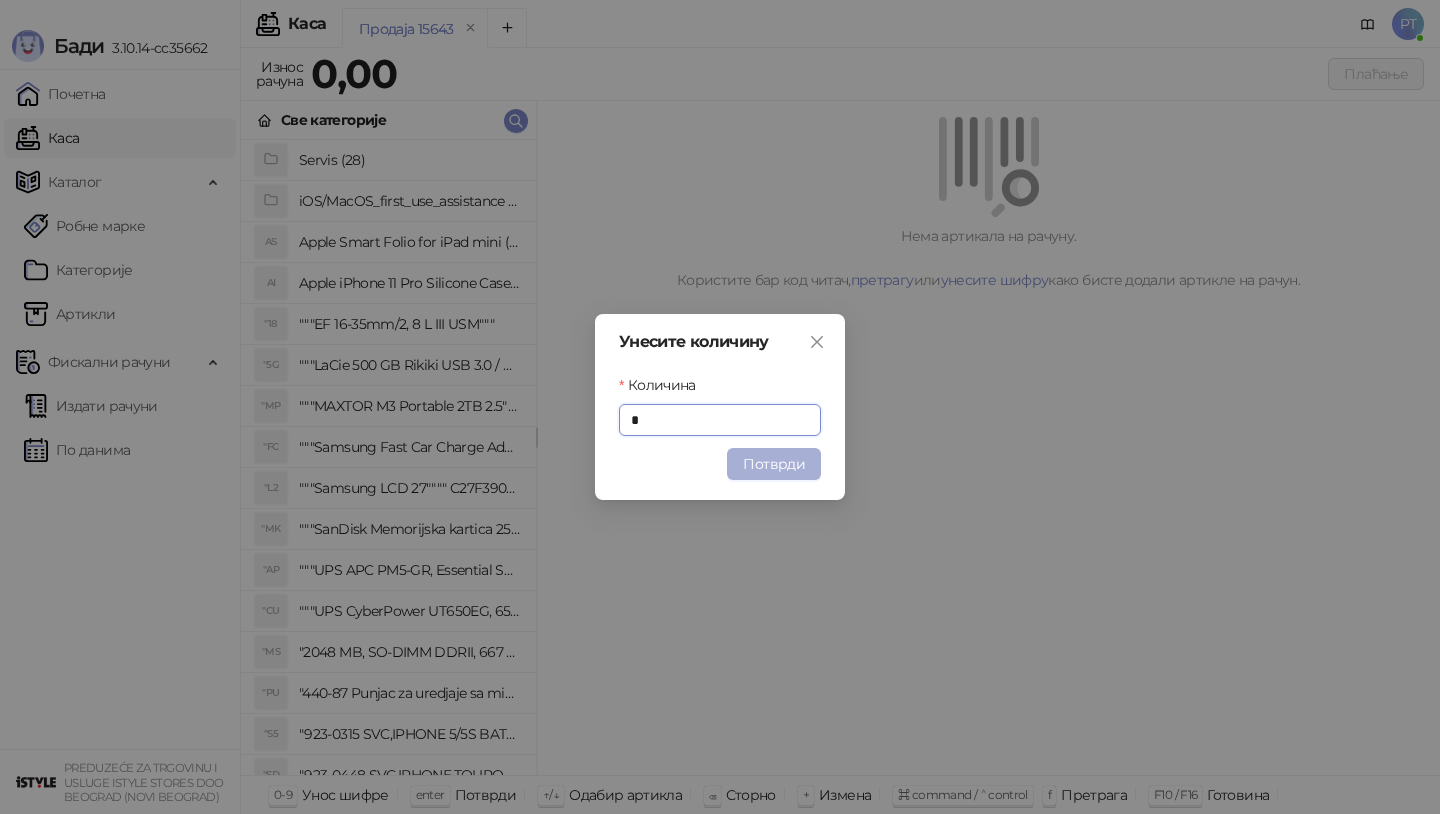 click on "Потврди" at bounding box center [774, 464] 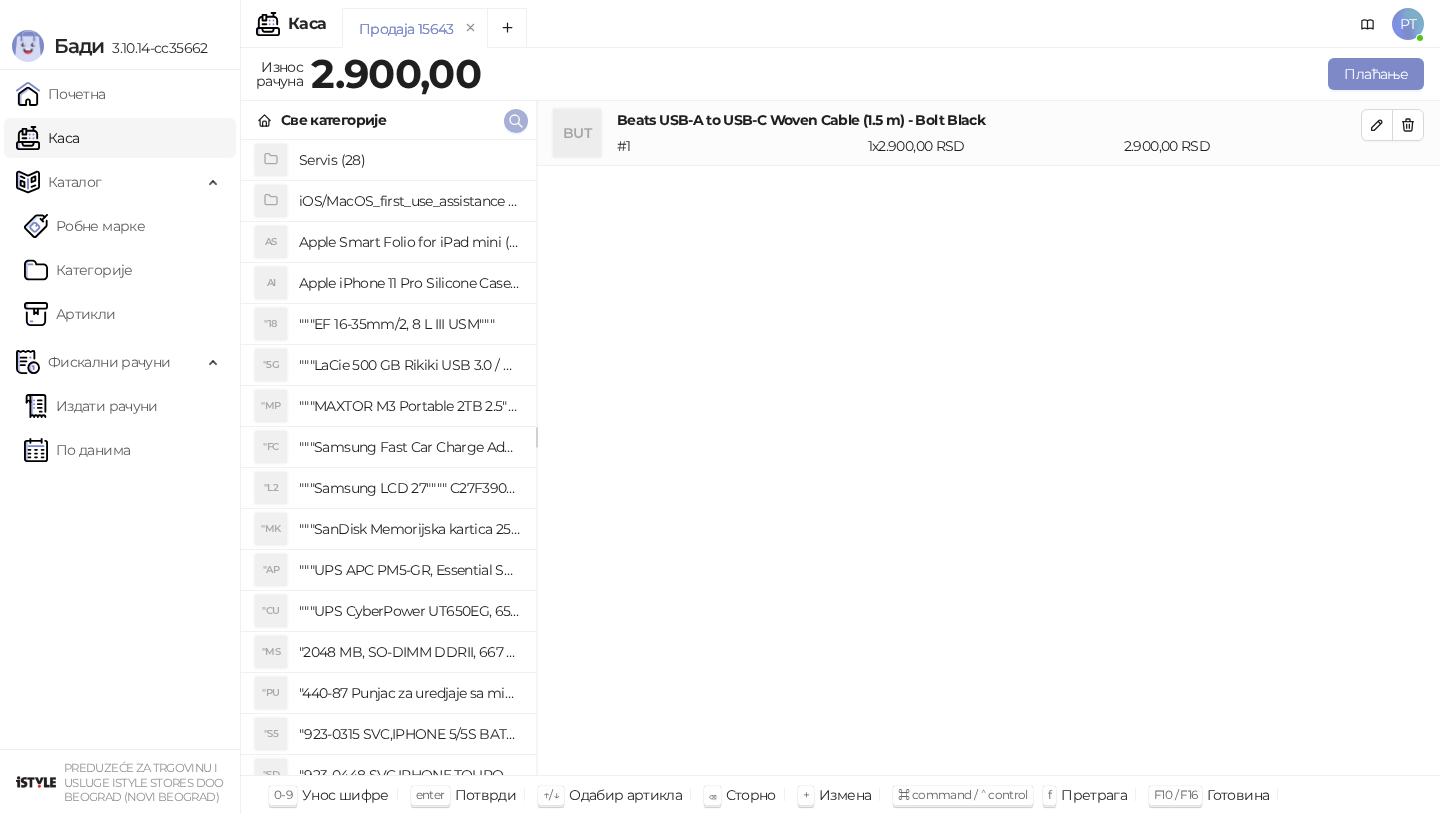 click 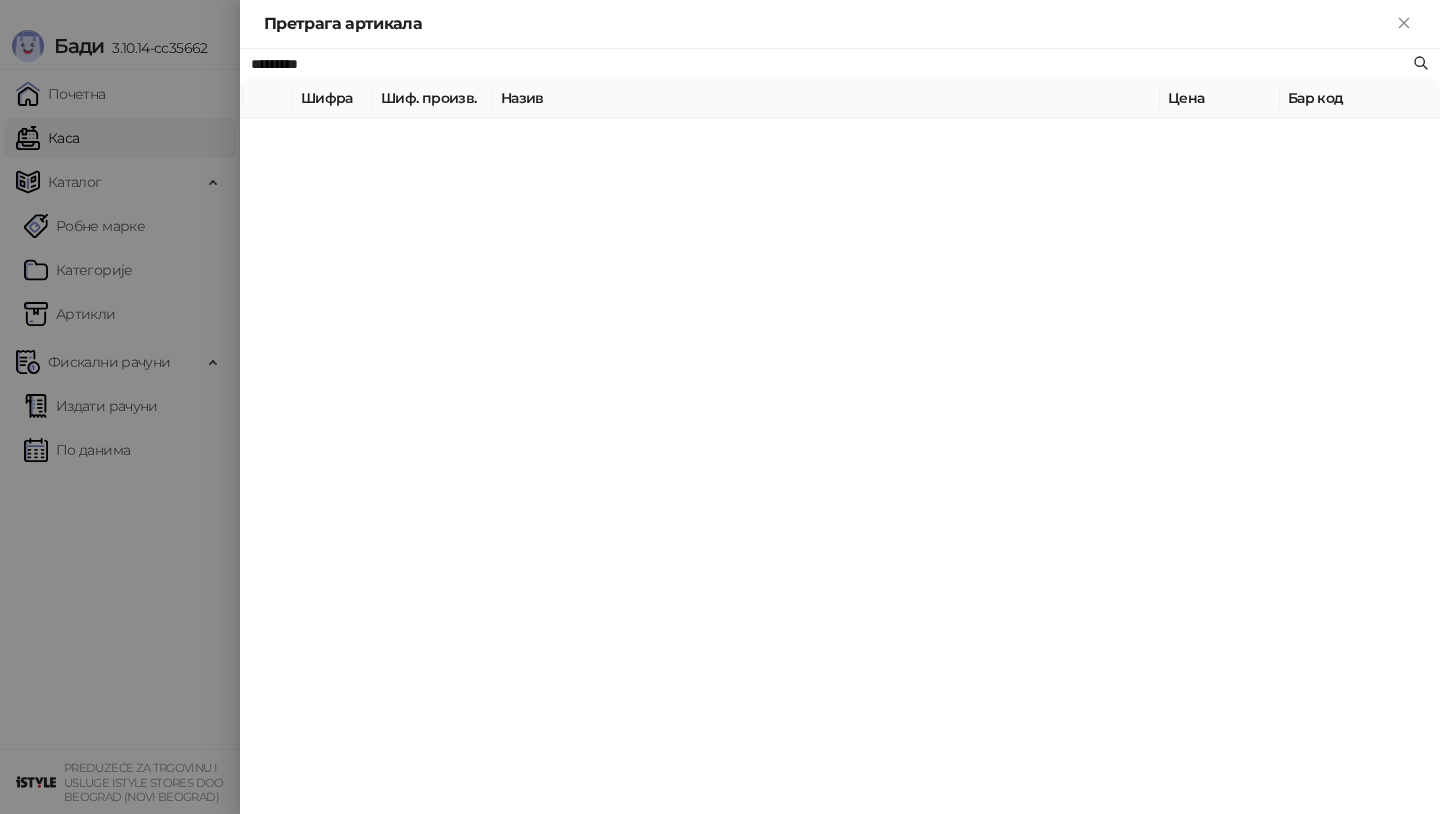 paste on "**********" 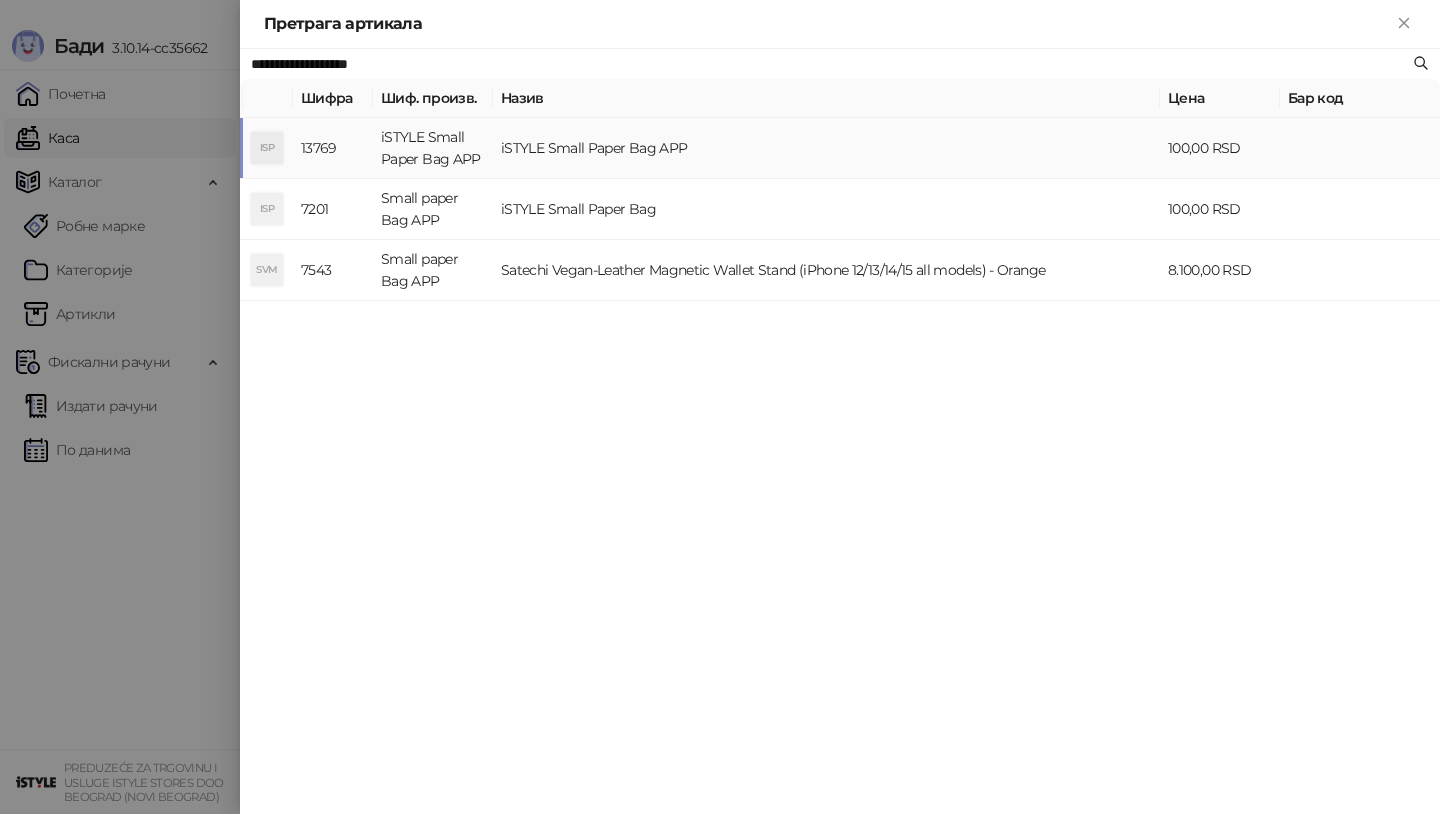 type on "**********" 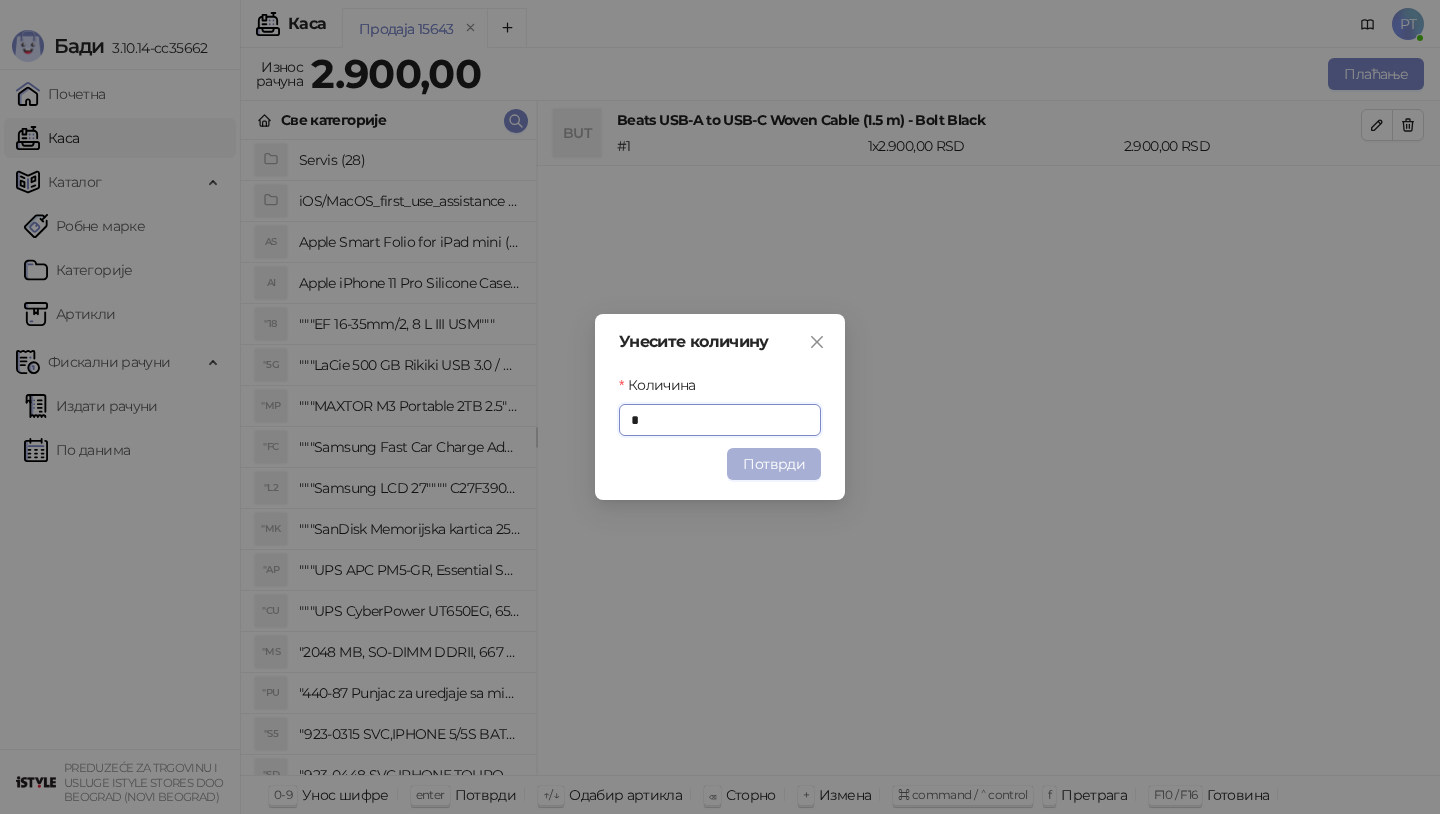 click on "Потврди" at bounding box center [774, 464] 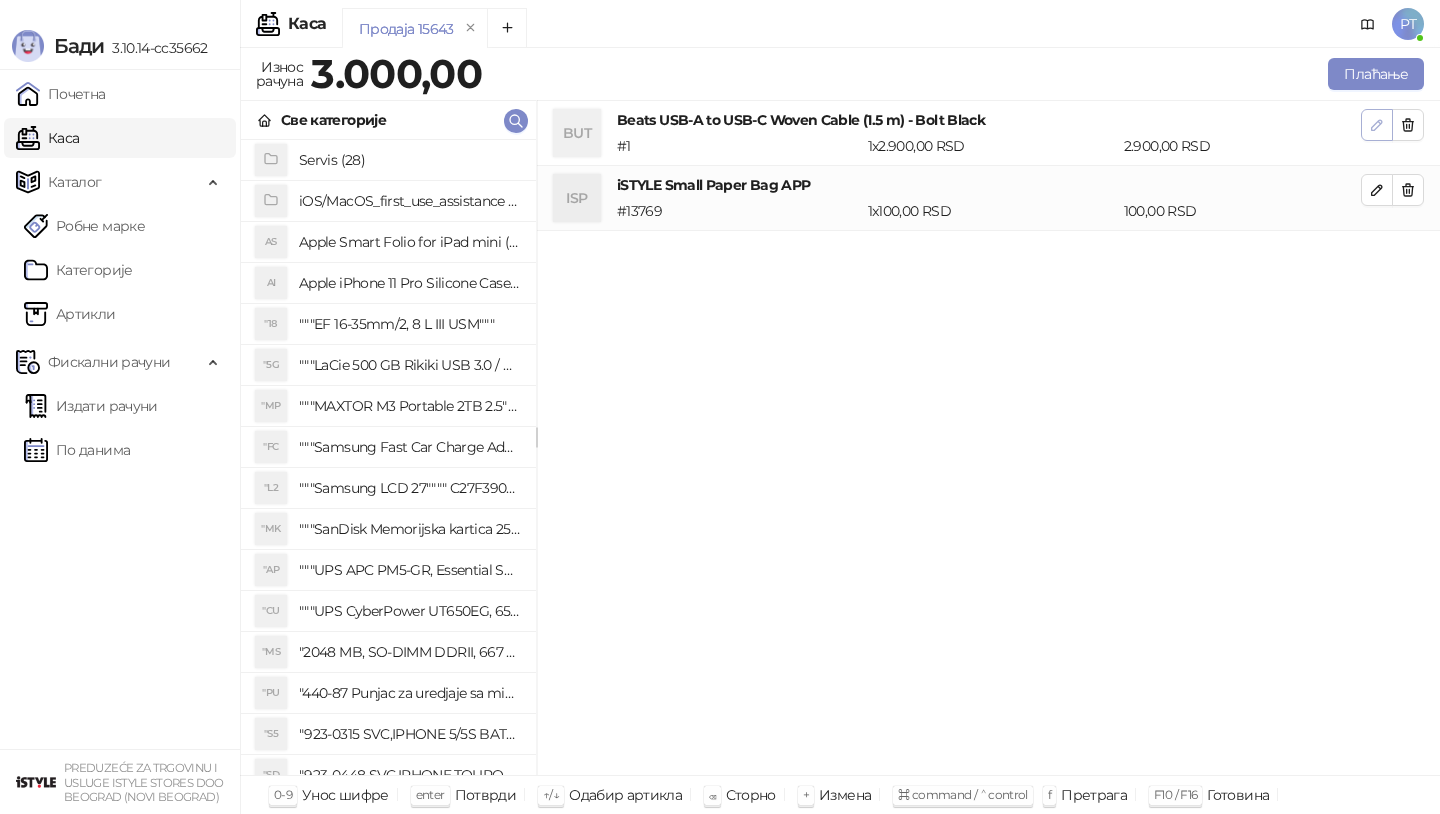 click 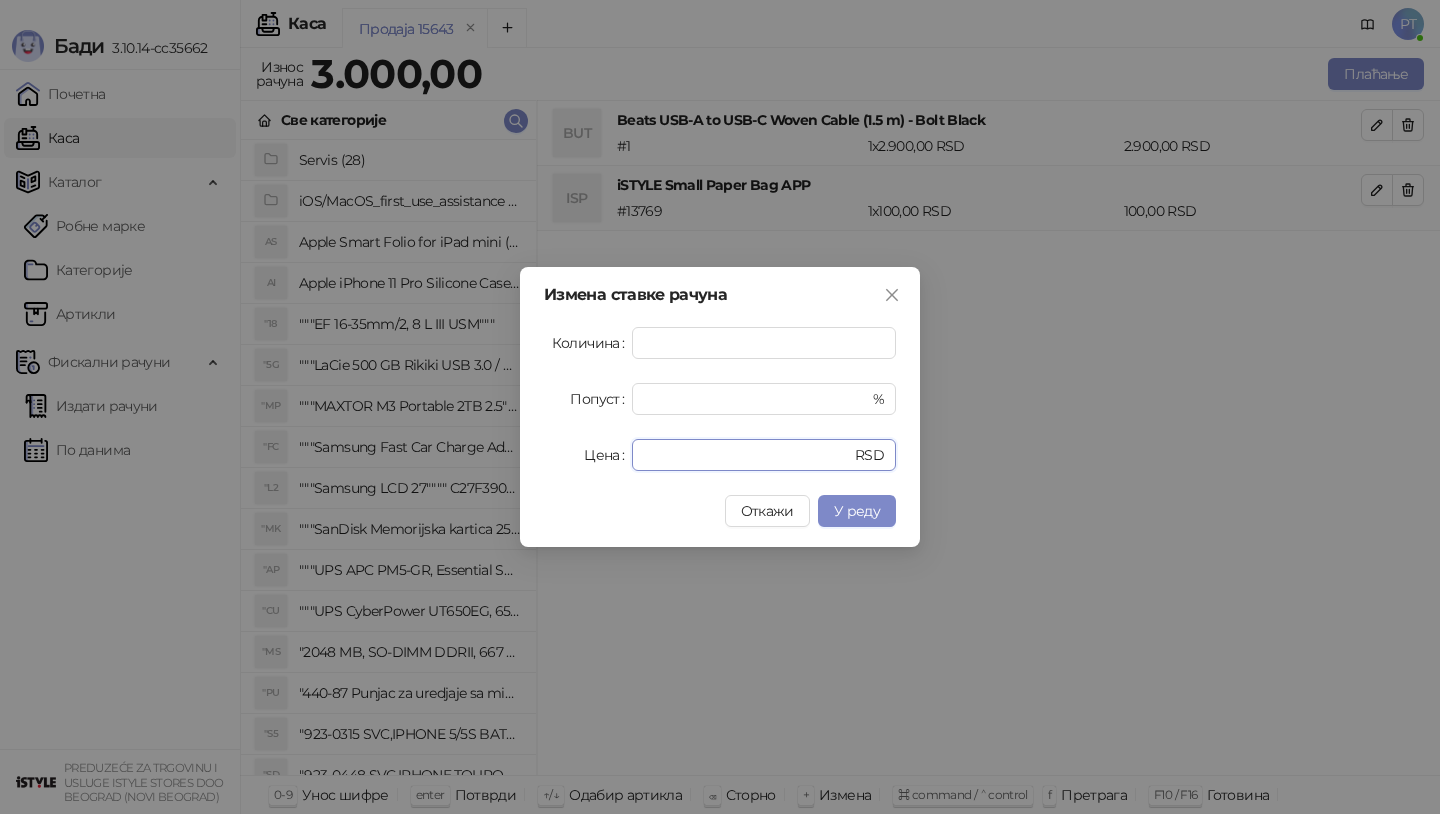 drag, startPoint x: 695, startPoint y: 457, endPoint x: 506, endPoint y: 457, distance: 189 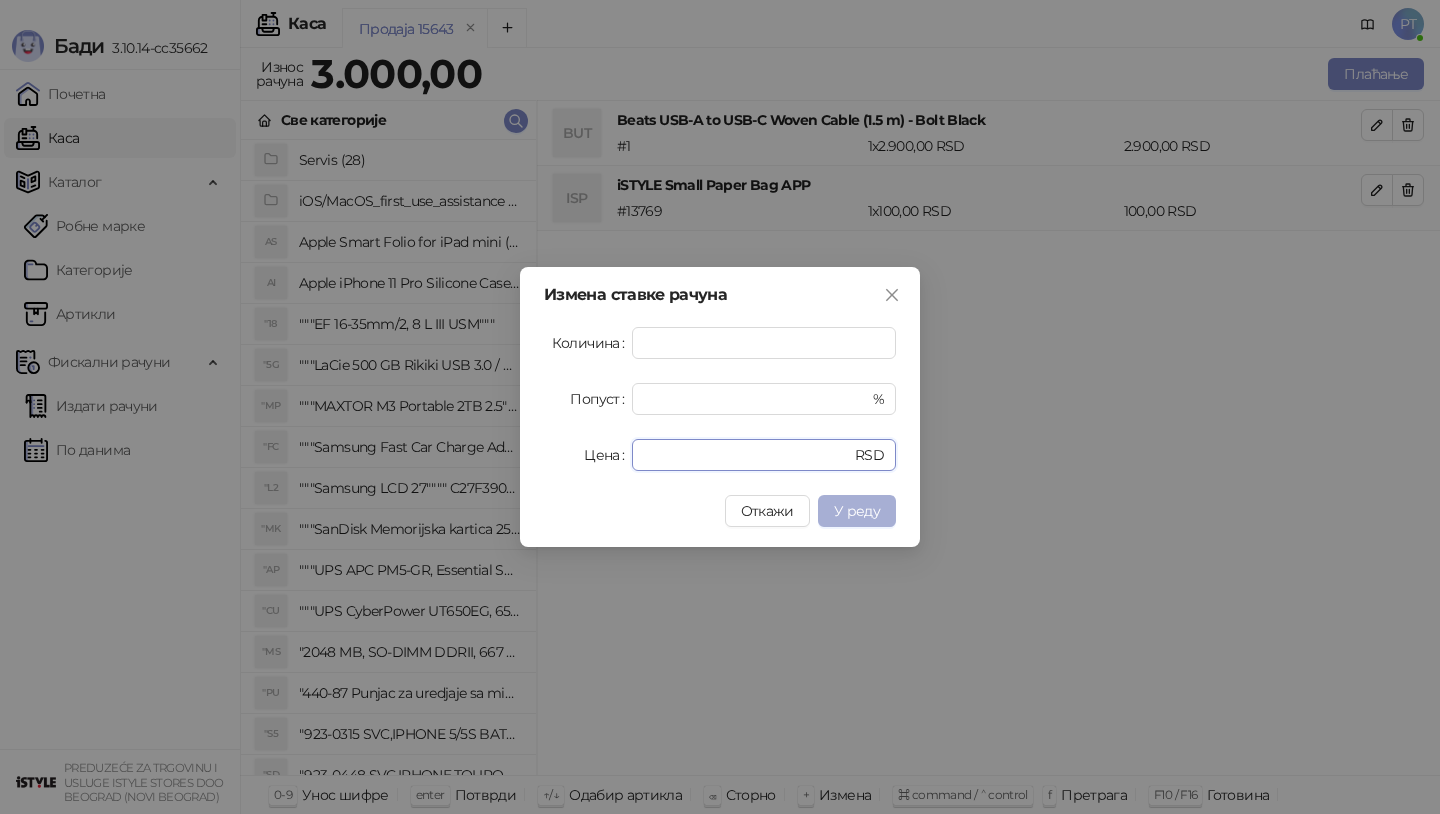 type on "****" 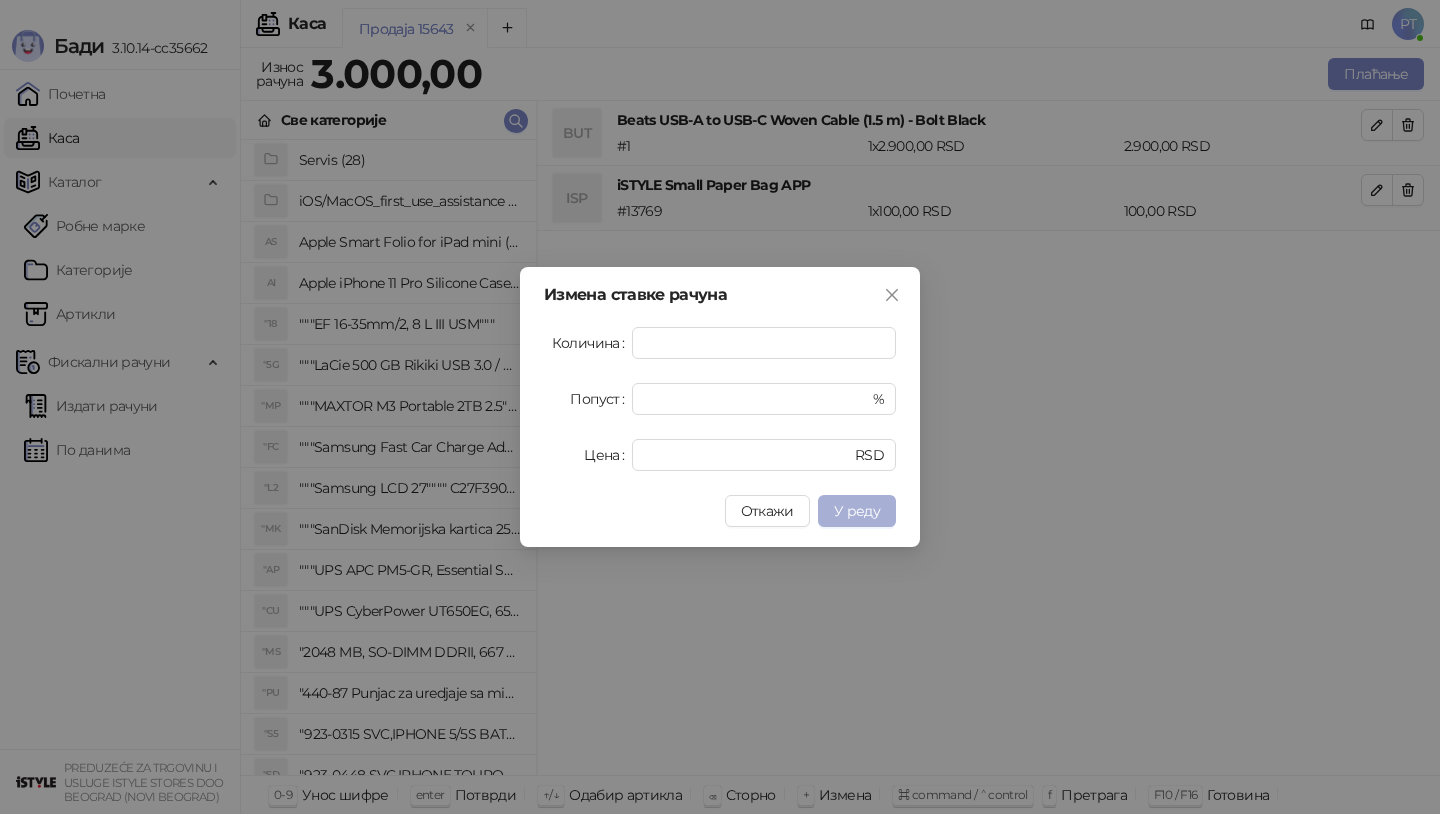 click on "У реду" at bounding box center [857, 511] 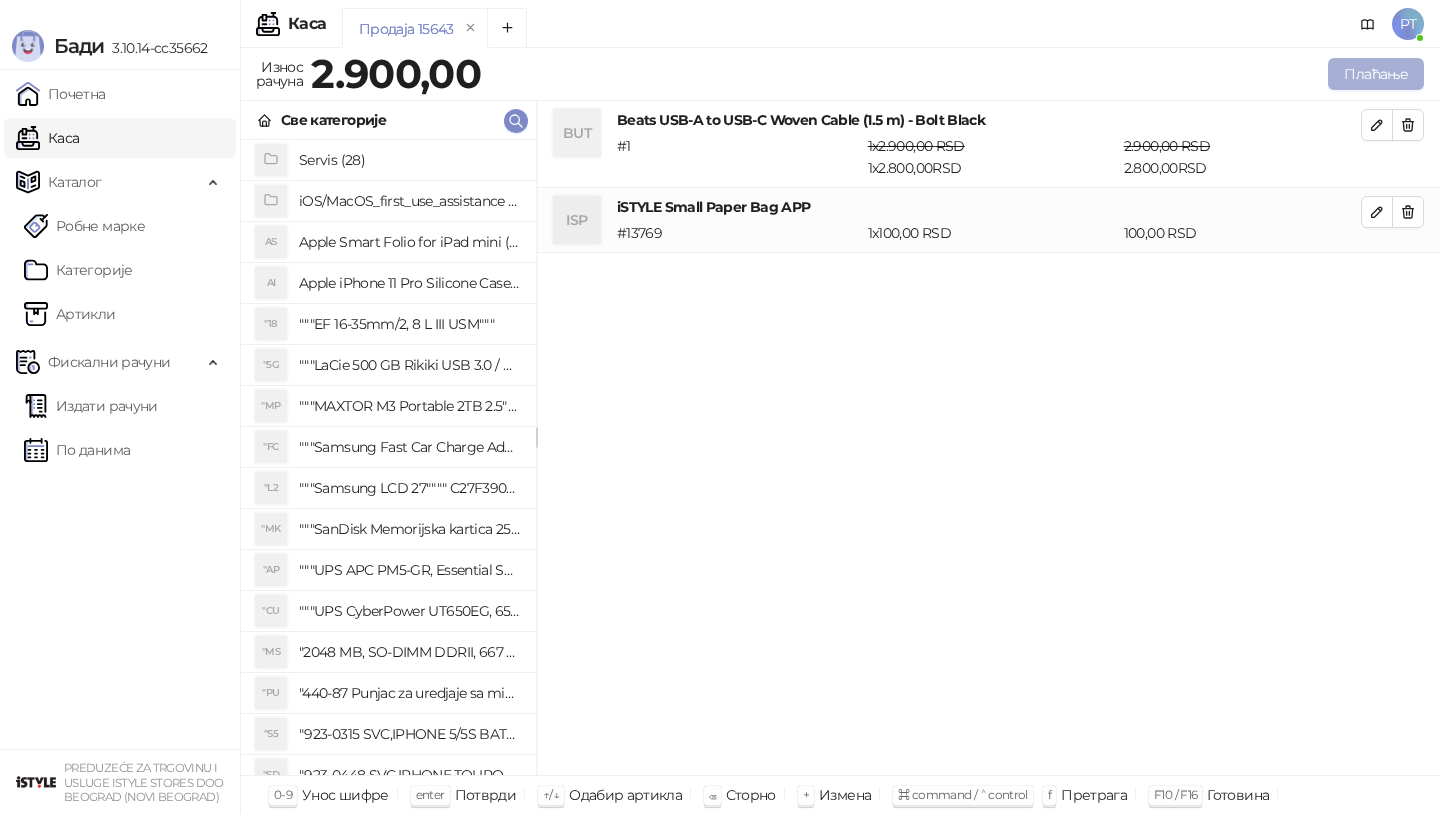 click on "Плаћање" at bounding box center [1376, 74] 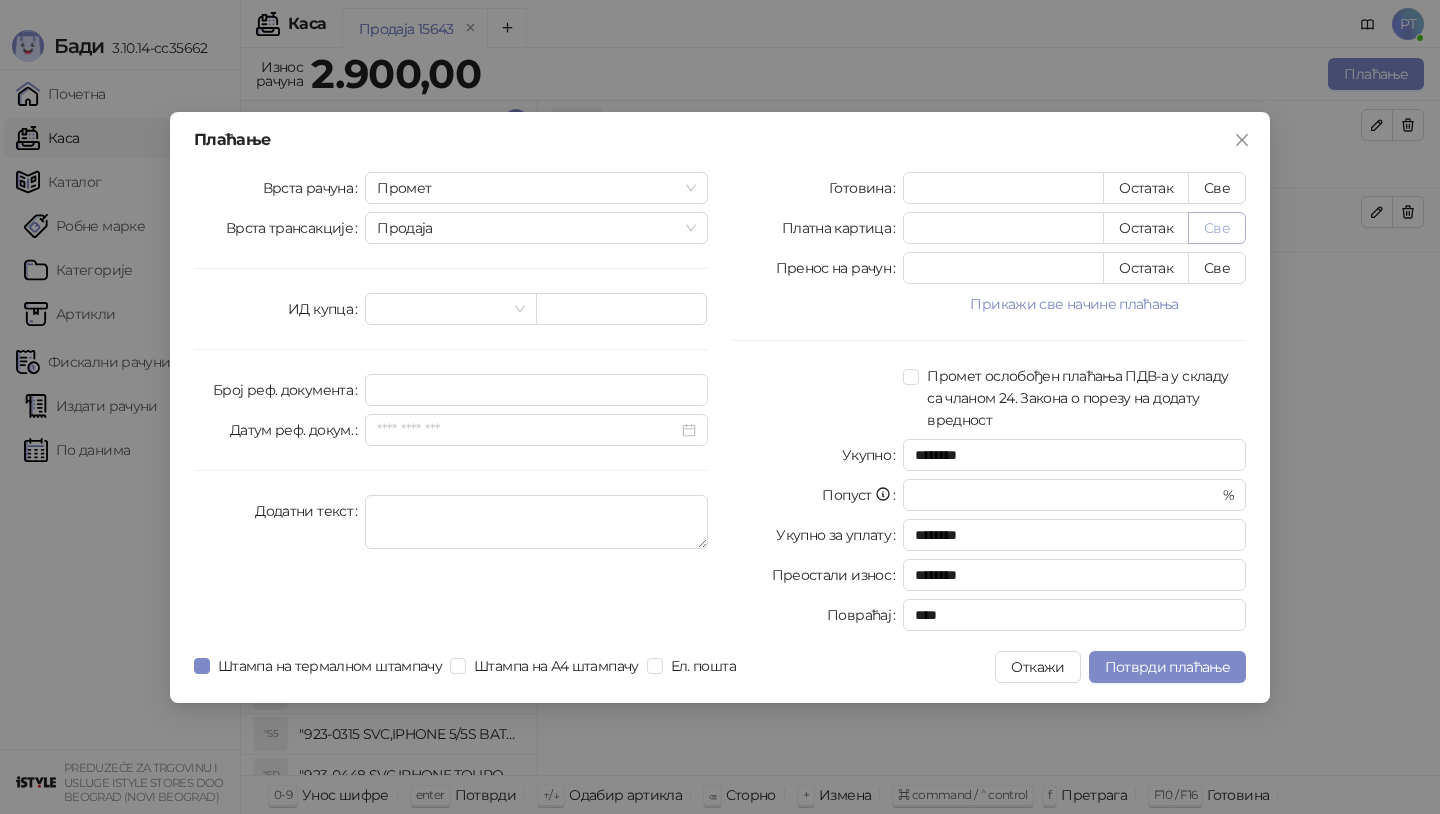 click on "Све" at bounding box center (1217, 228) 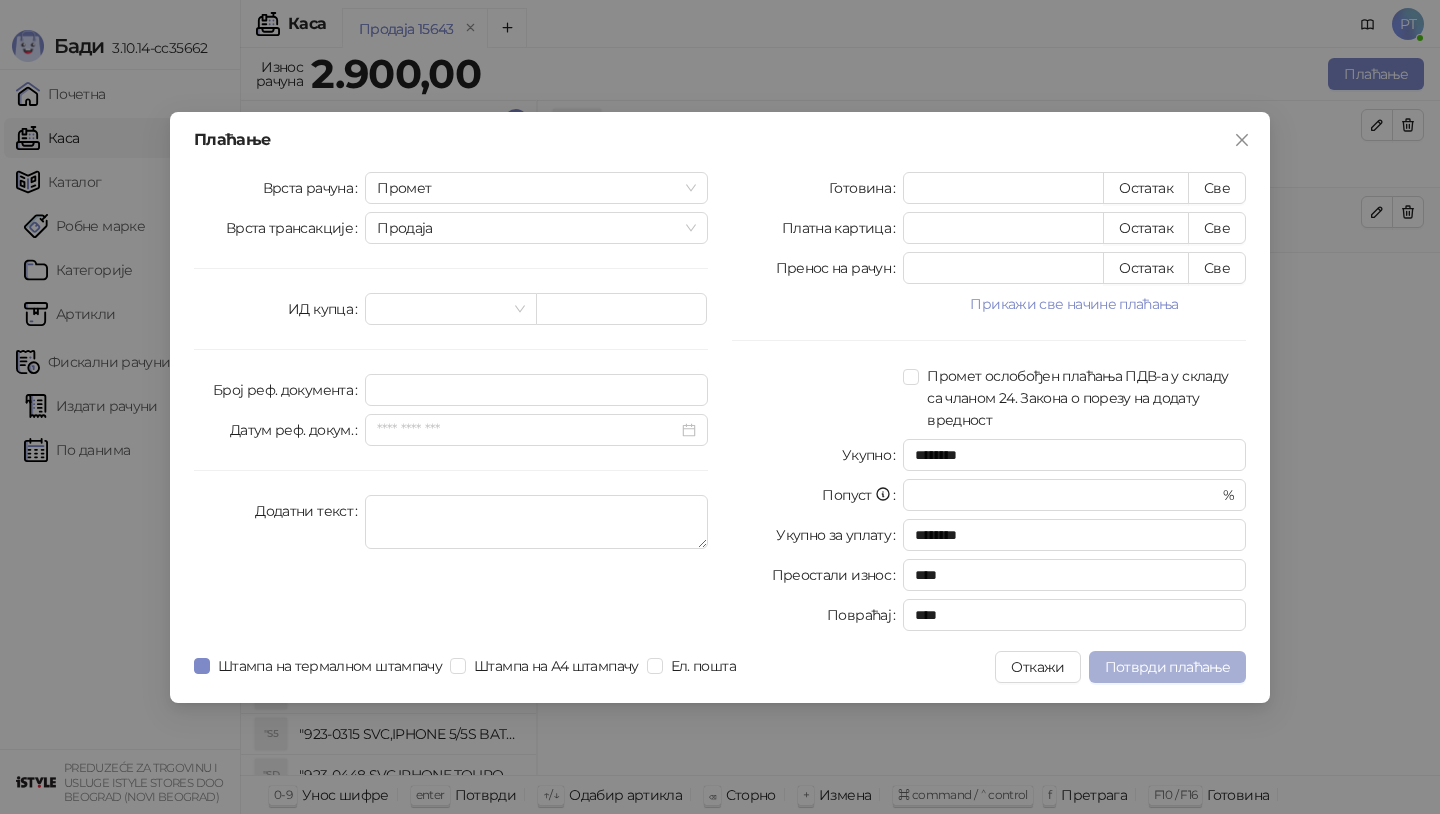 click on "Потврди плаћање" at bounding box center [1167, 667] 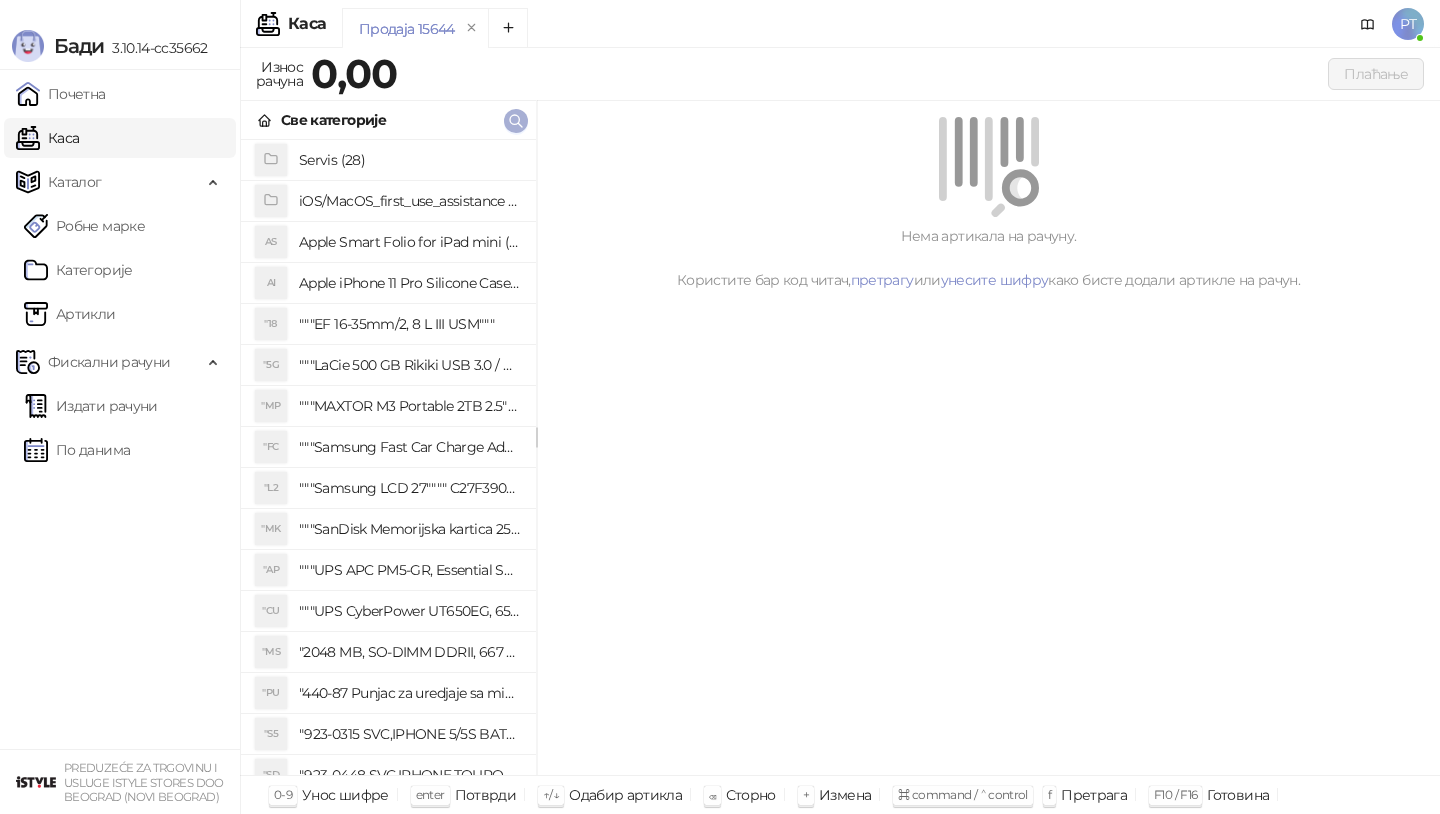click 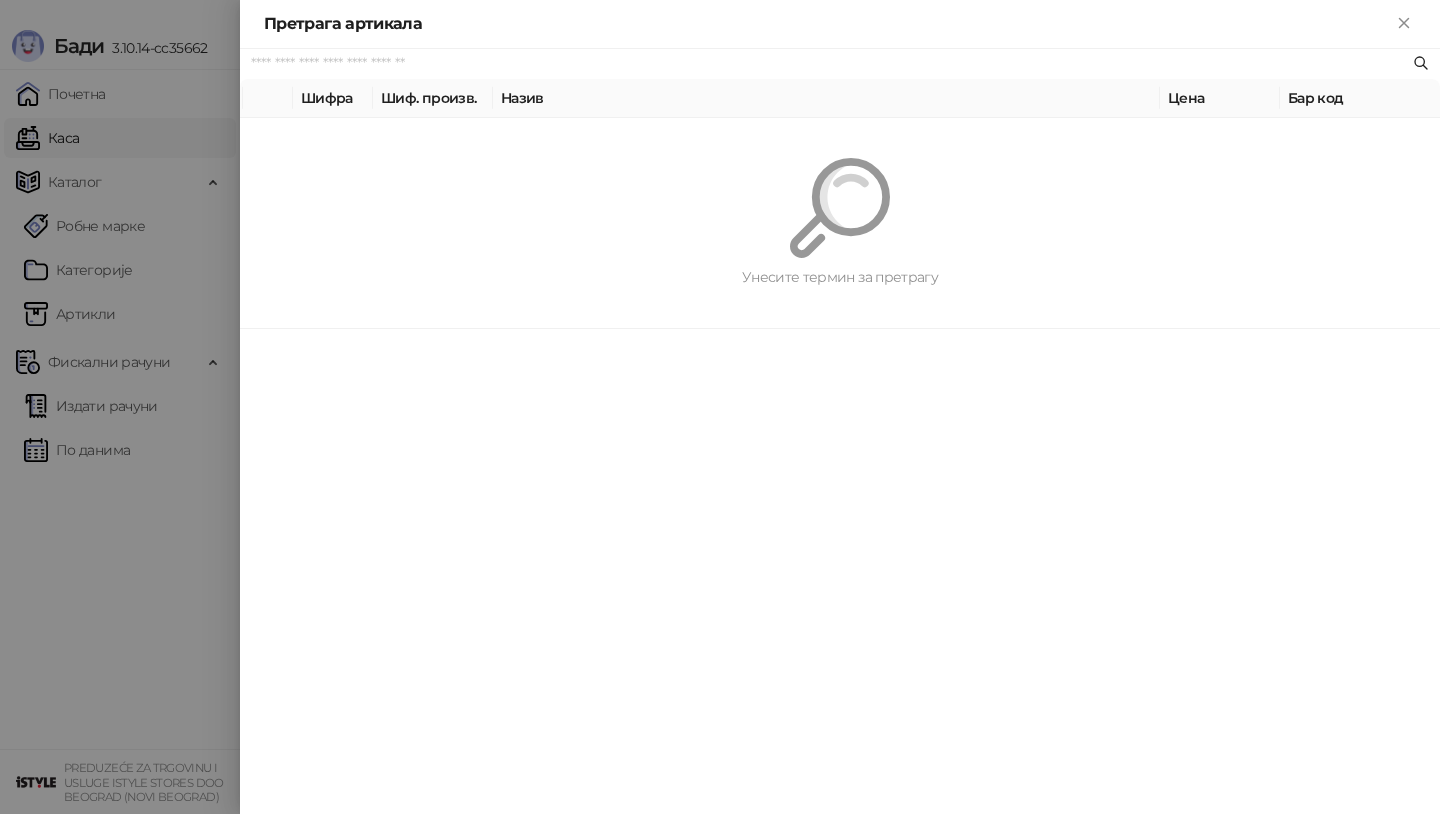 paste on "*********" 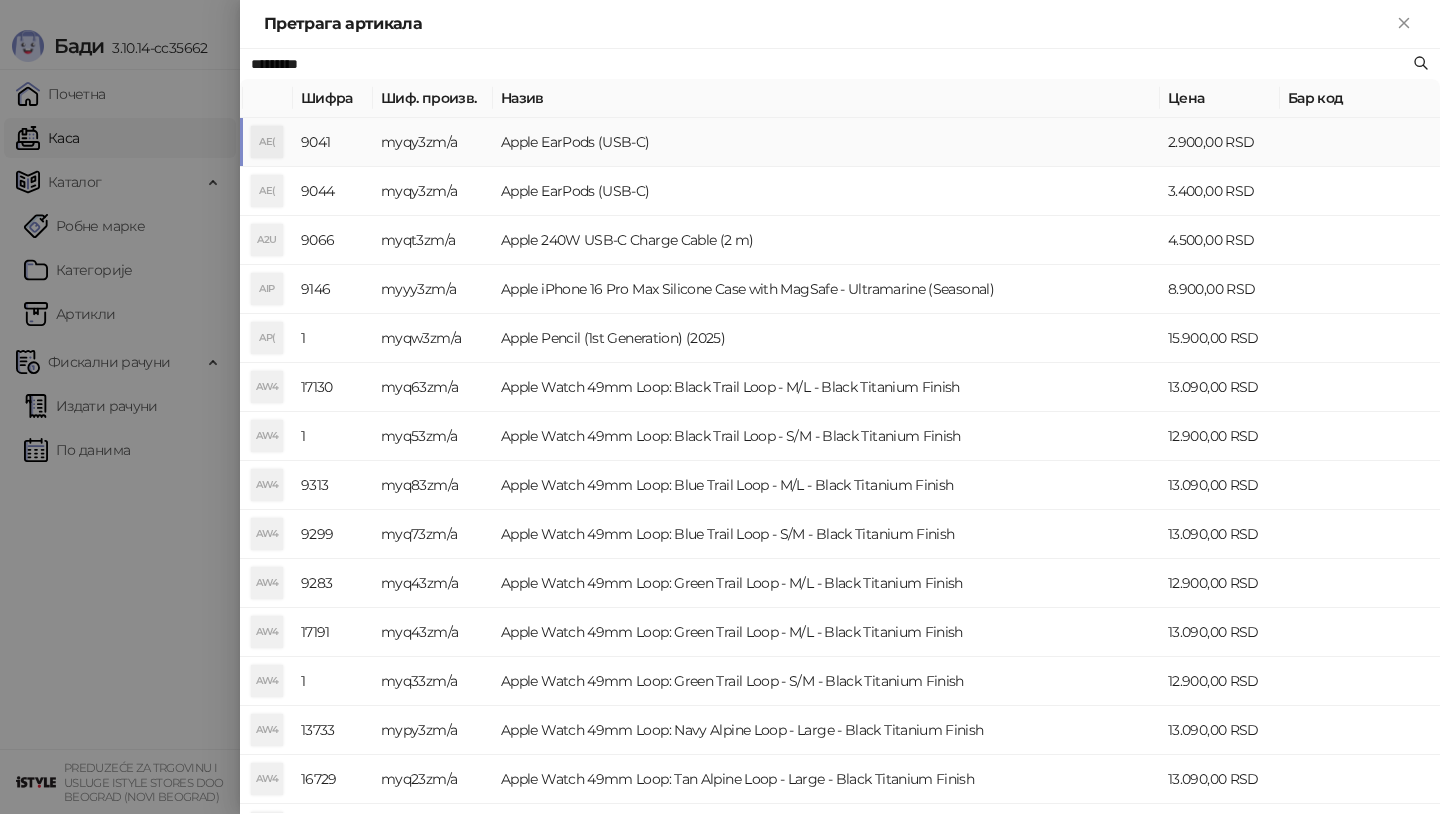 click on "AE(" at bounding box center [267, 142] 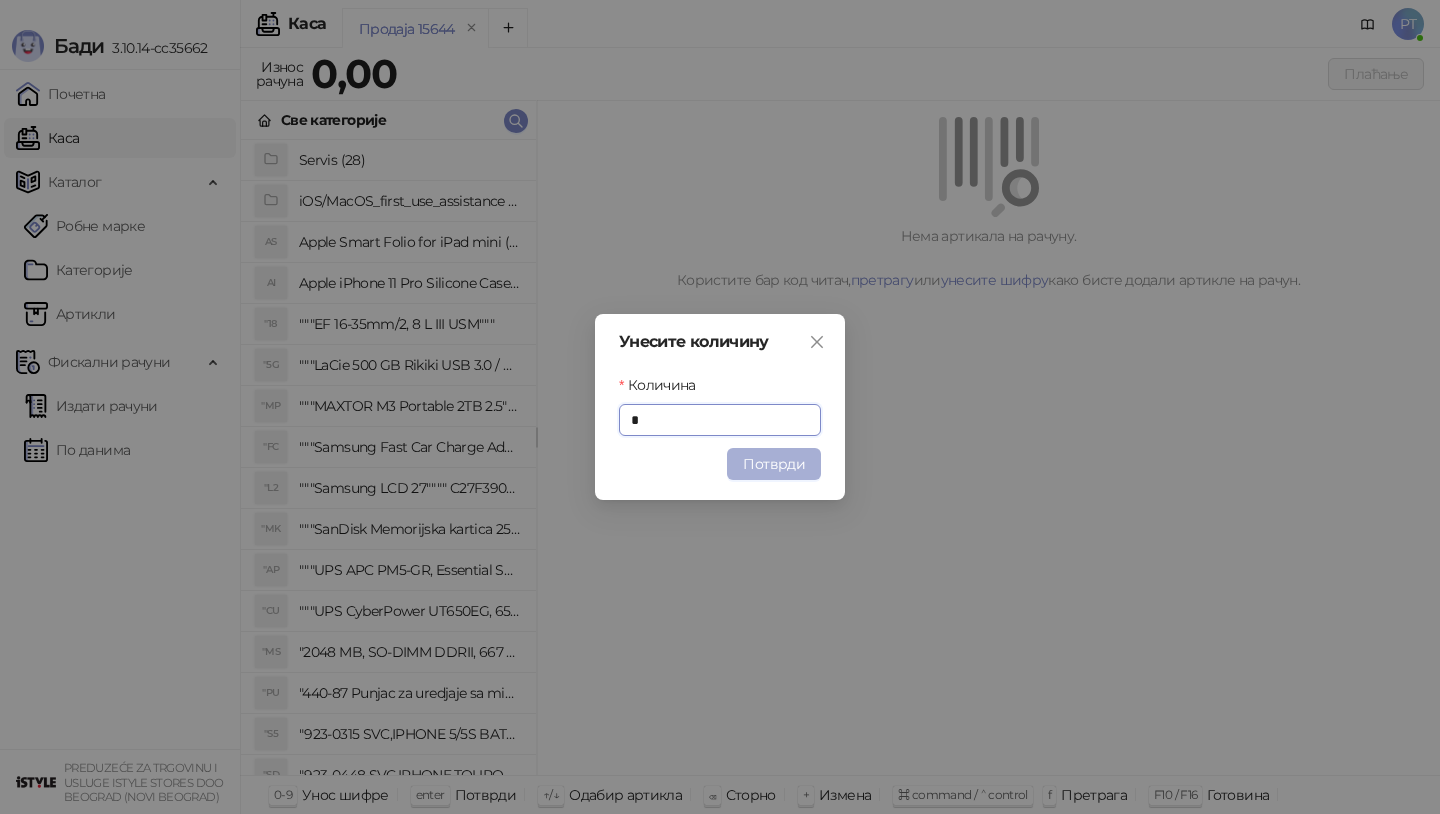 click on "Потврди" at bounding box center (774, 464) 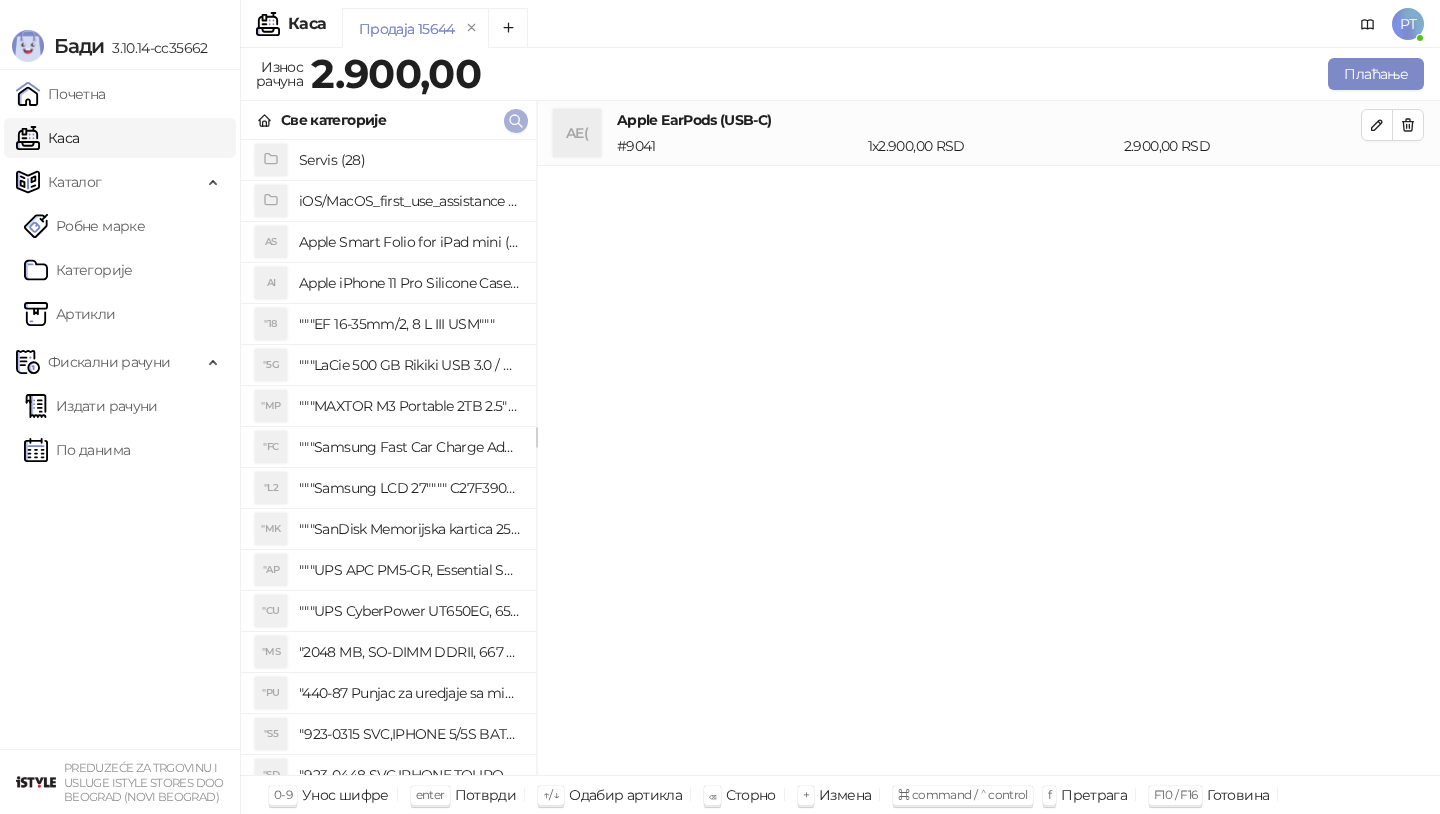 click at bounding box center (516, 121) 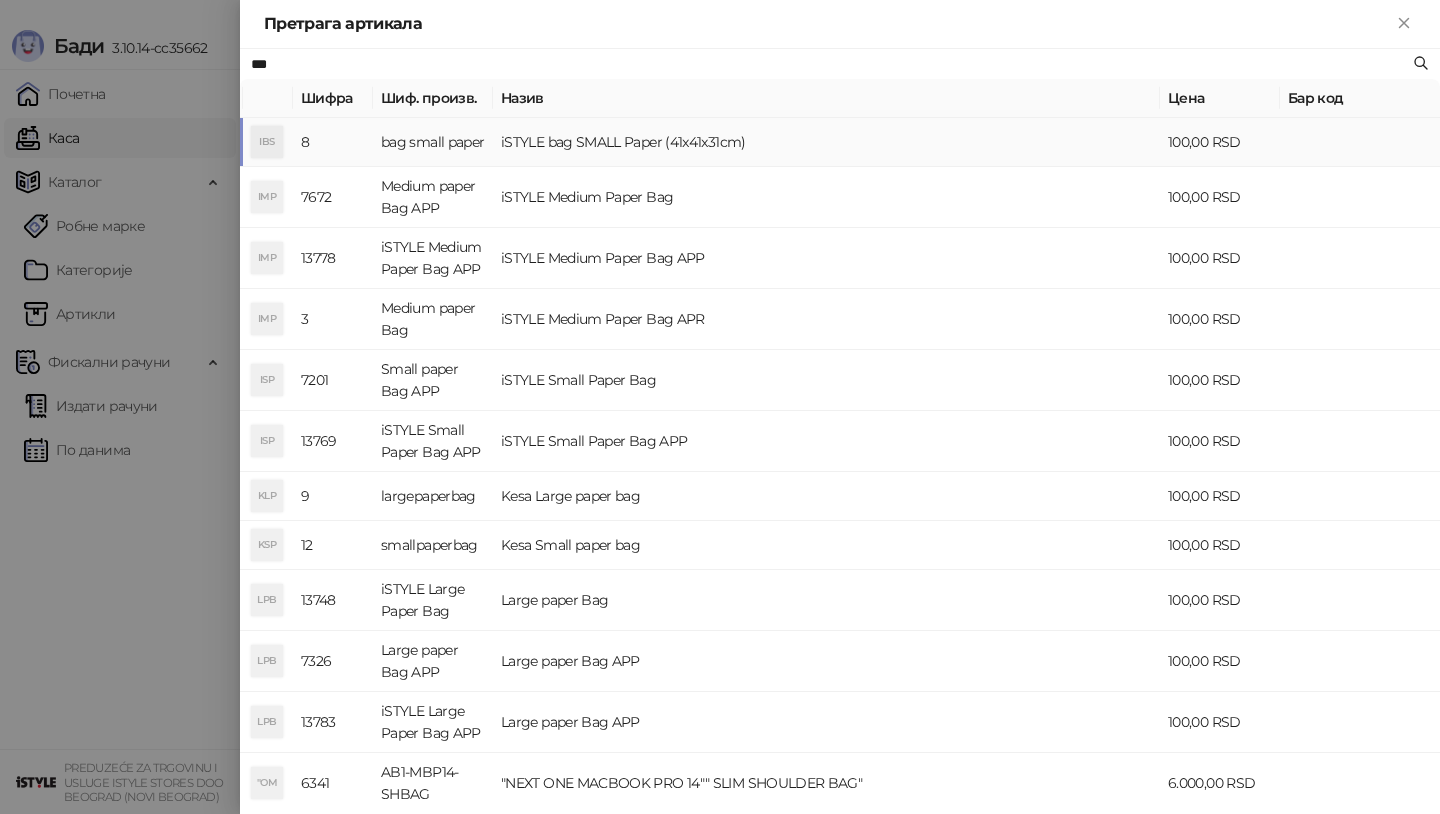 type on "***" 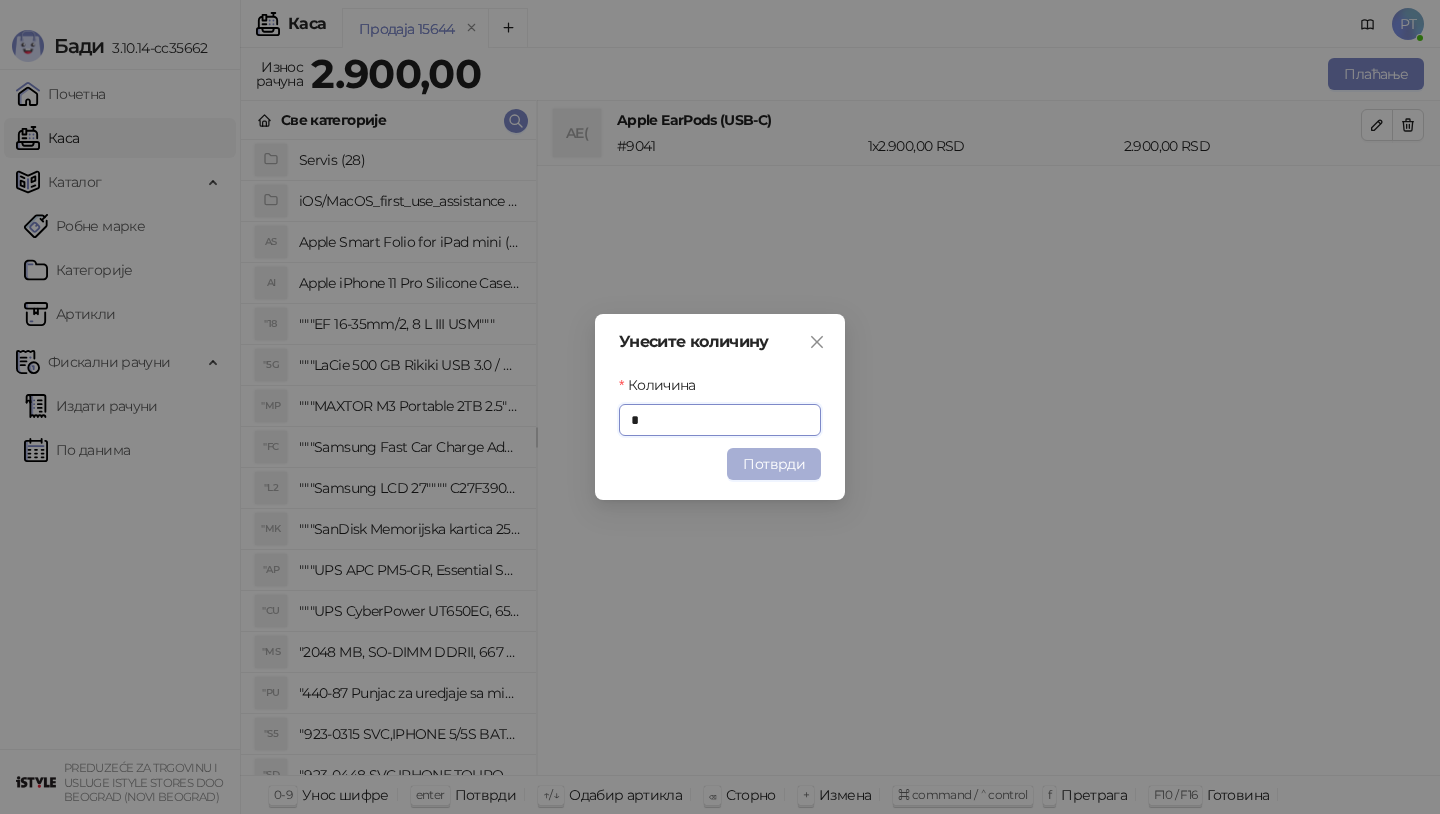 click on "Потврди" at bounding box center [774, 464] 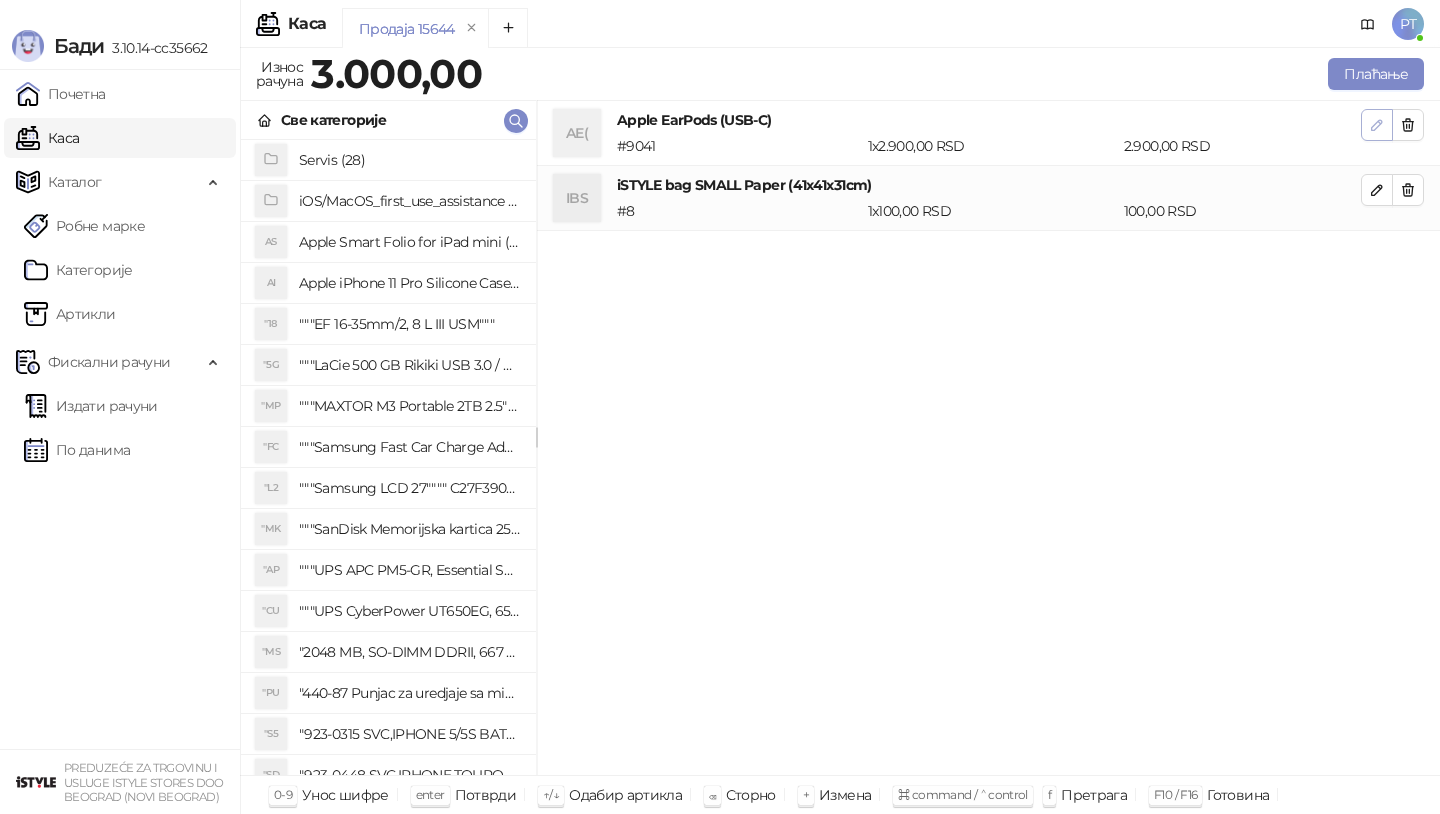 click 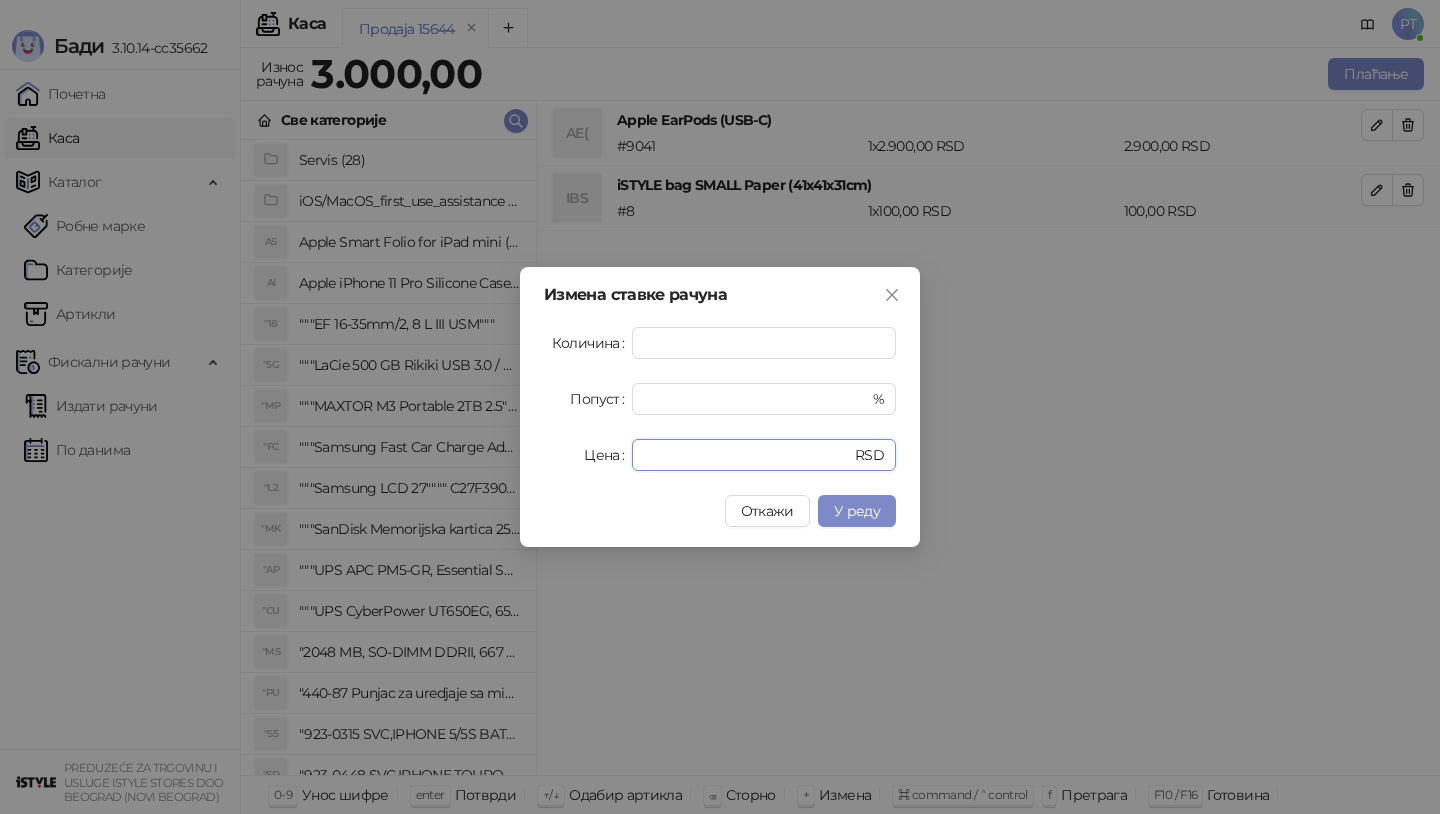 drag, startPoint x: 711, startPoint y: 448, endPoint x: 461, endPoint y: 448, distance: 250 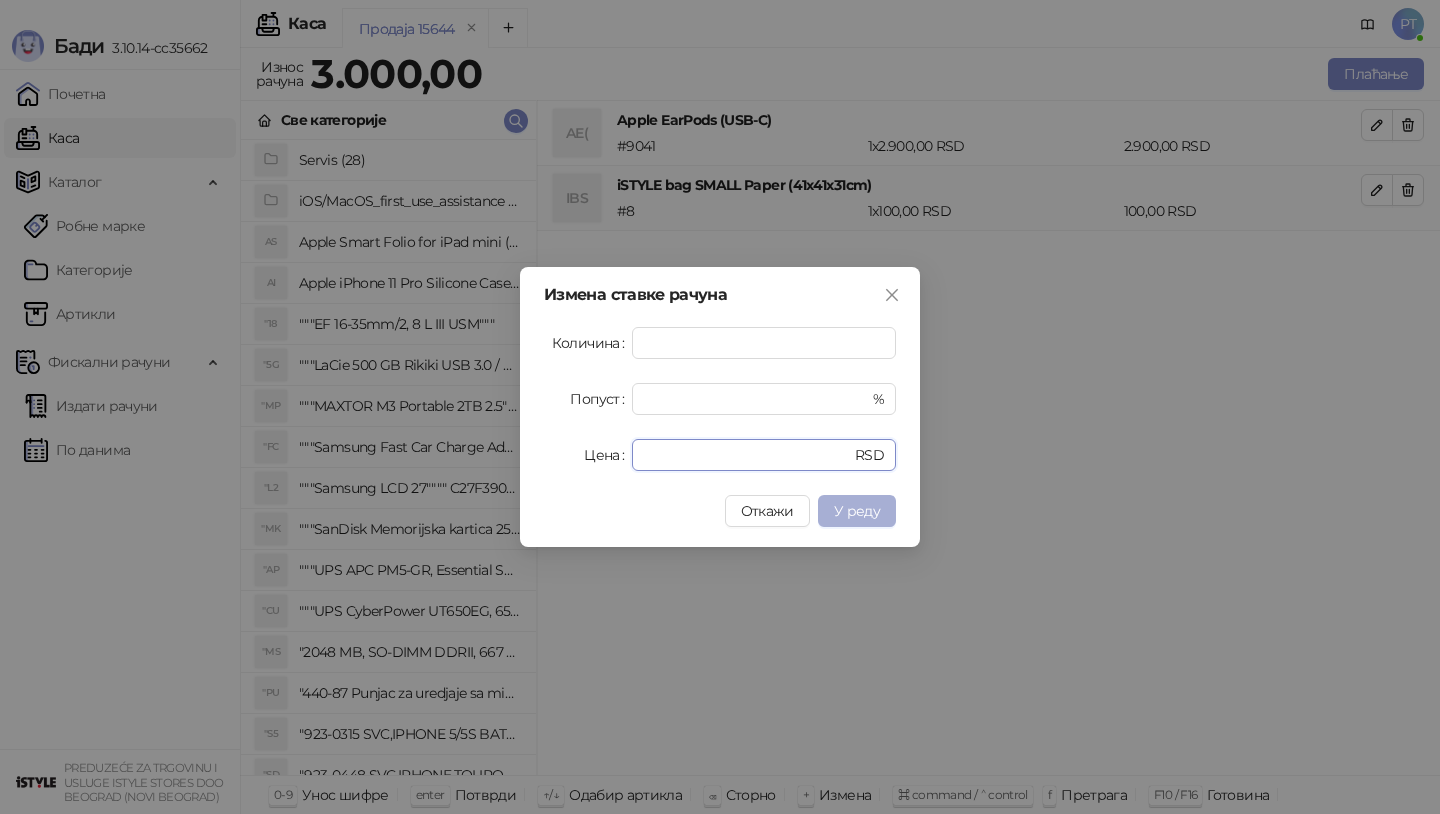 type on "****" 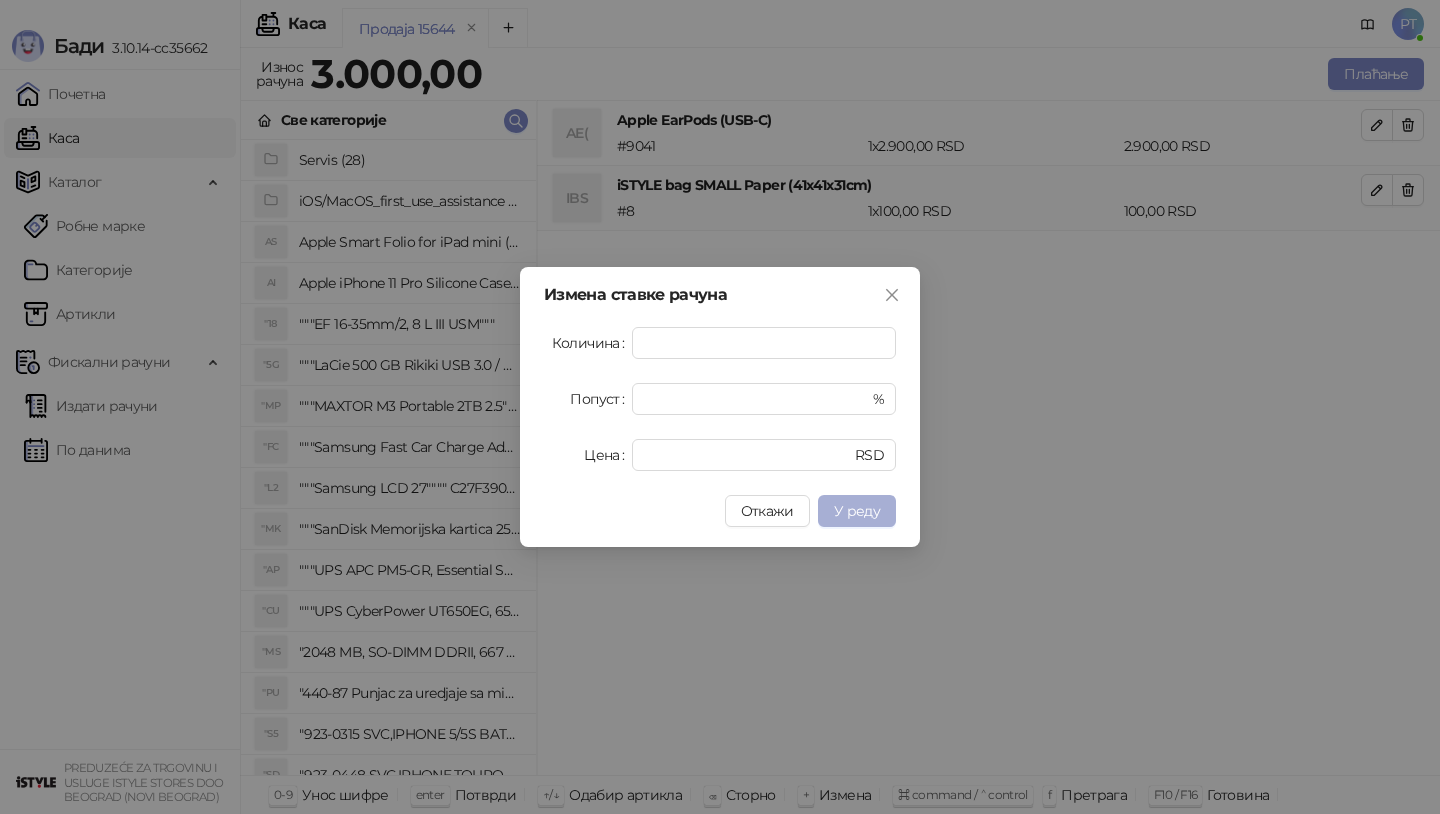 click on "У реду" at bounding box center (857, 511) 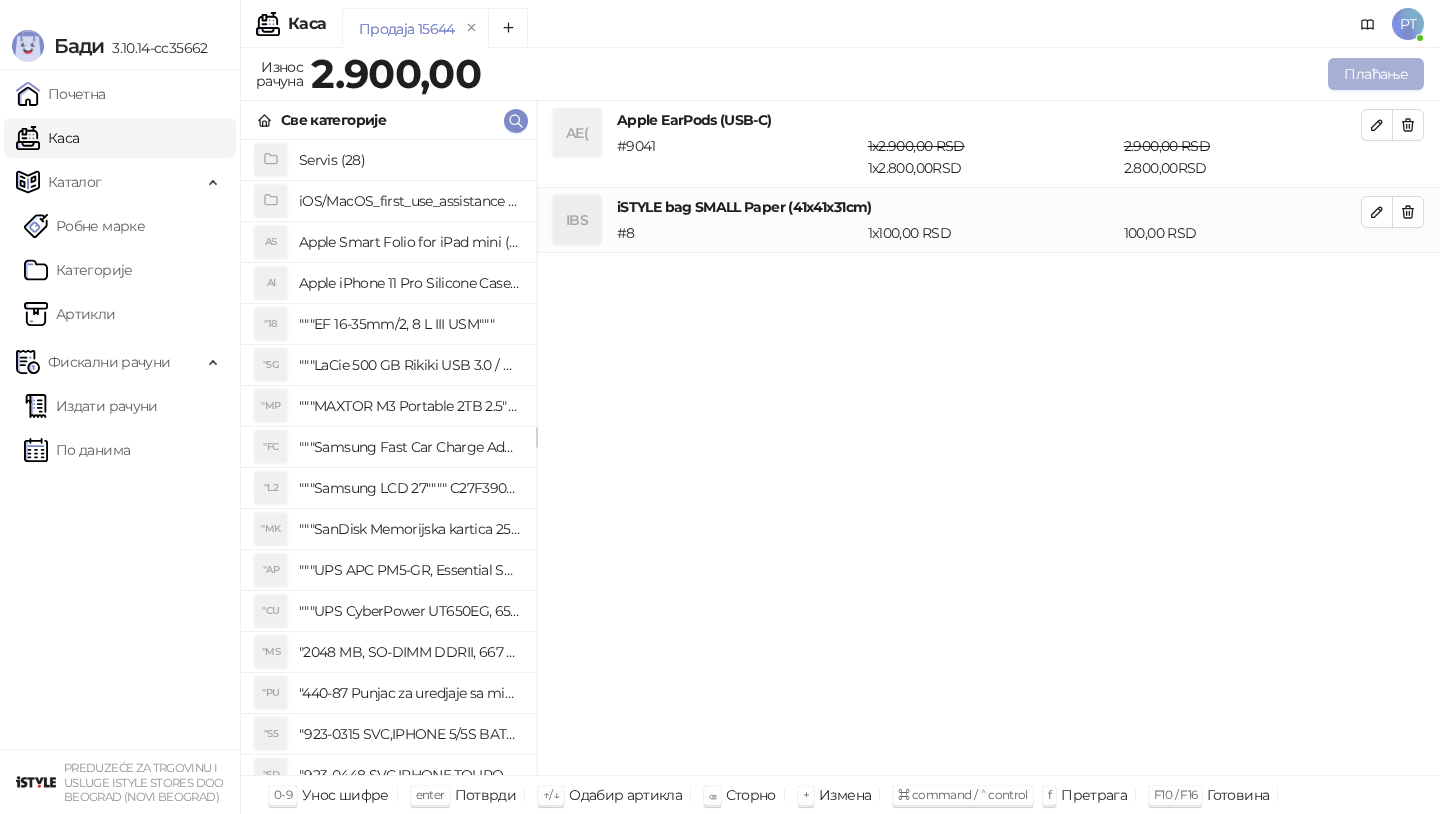 click on "Плаћање" at bounding box center [1376, 74] 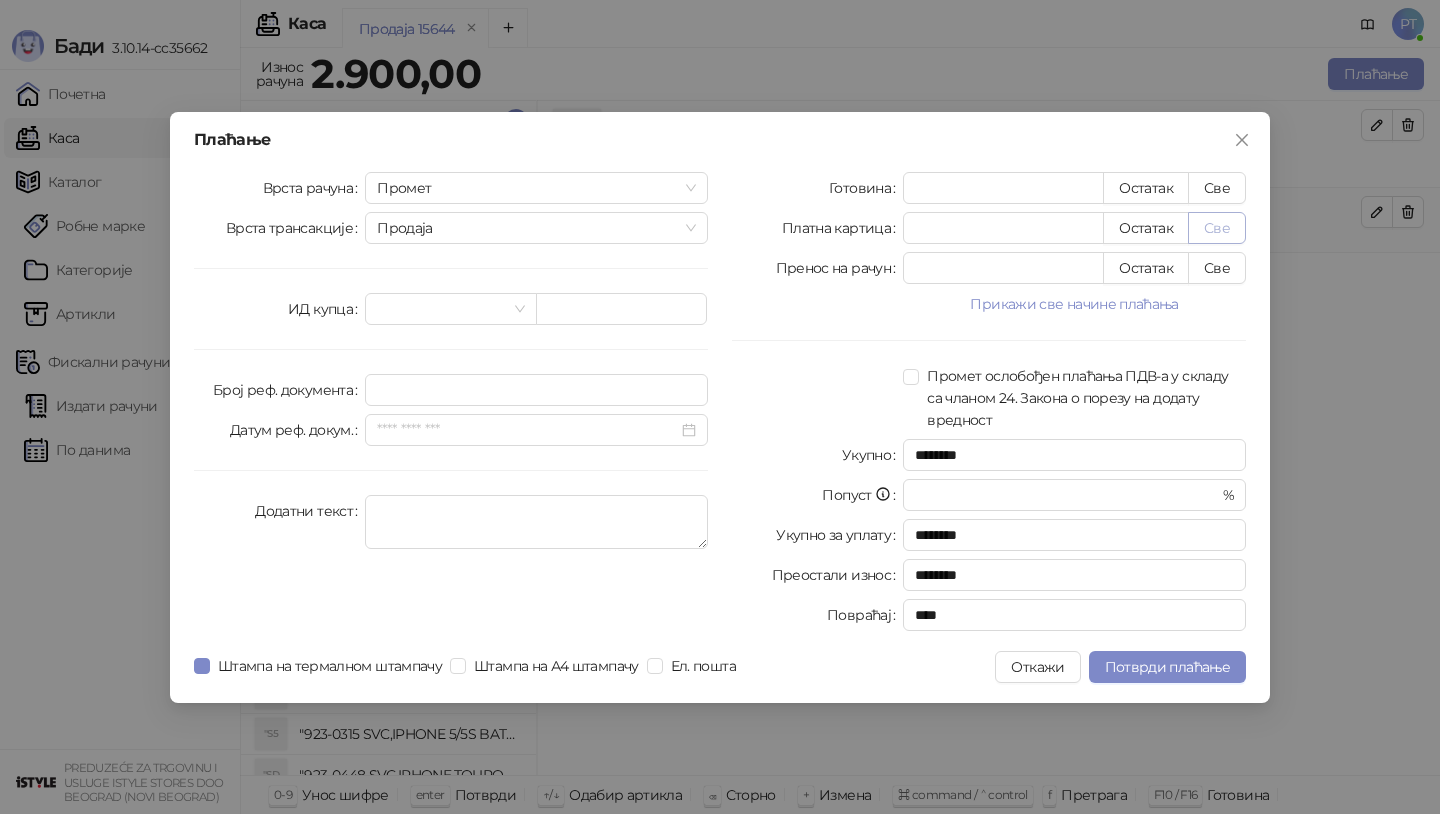 click on "Све" at bounding box center (1217, 228) 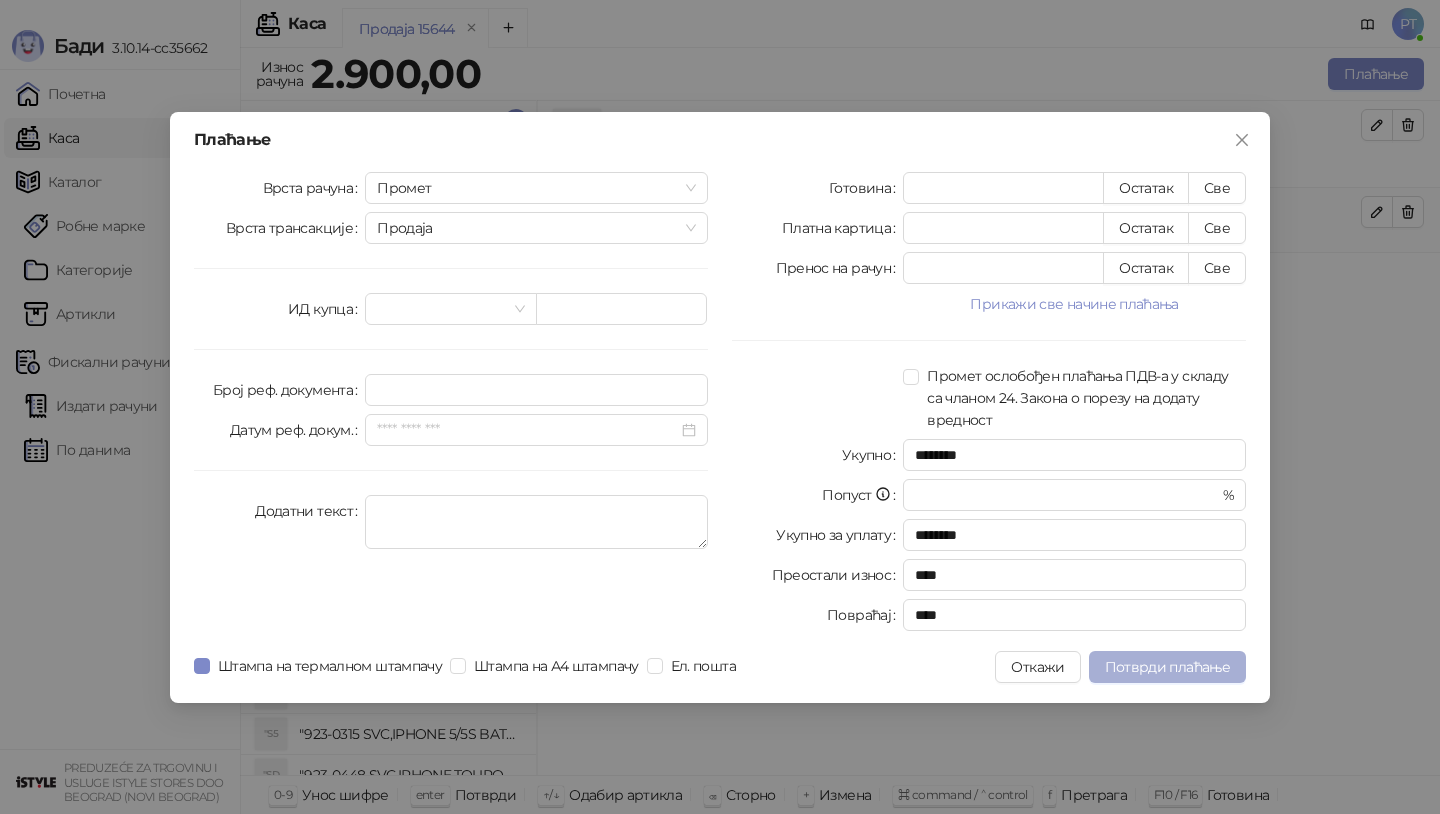 click on "Потврди плаћање" at bounding box center (1167, 667) 